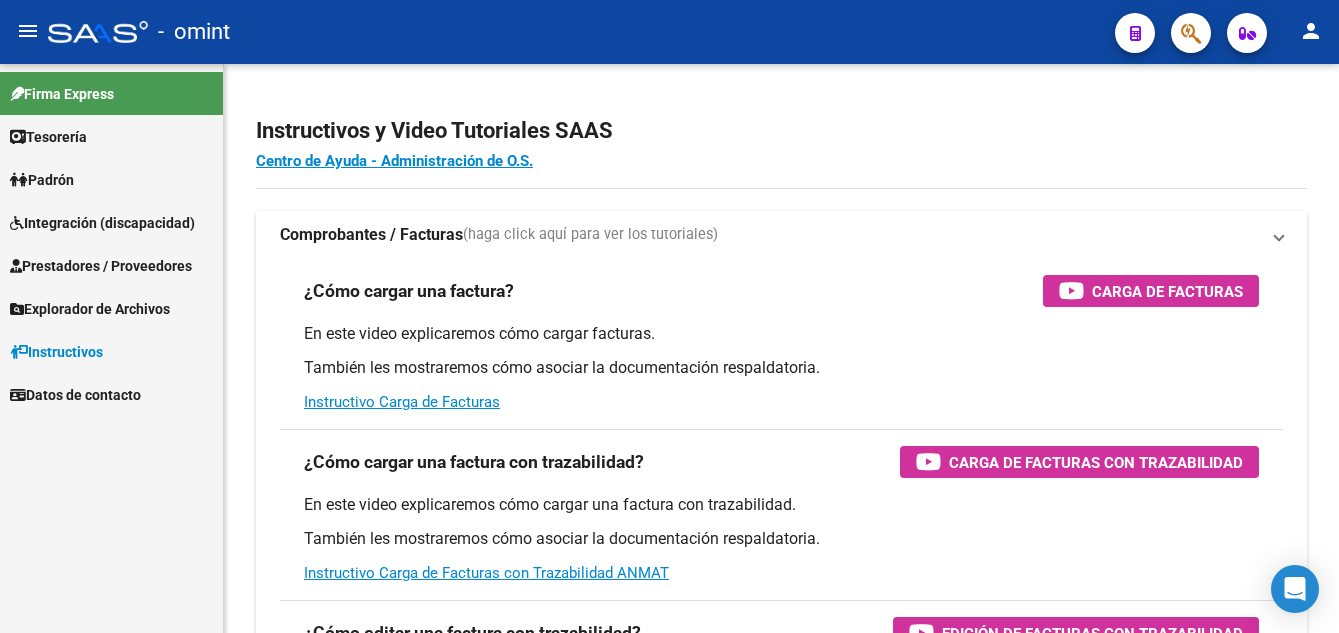 scroll, scrollTop: 0, scrollLeft: 0, axis: both 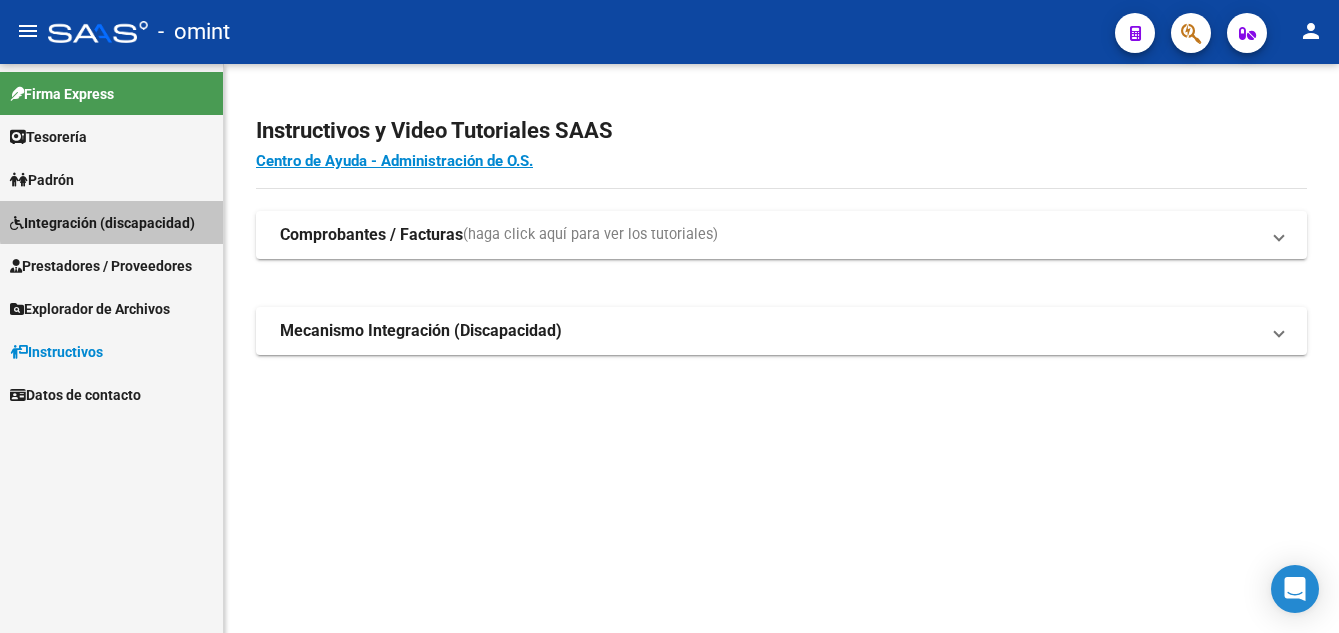 click on "Integración (discapacidad)" at bounding box center (102, 223) 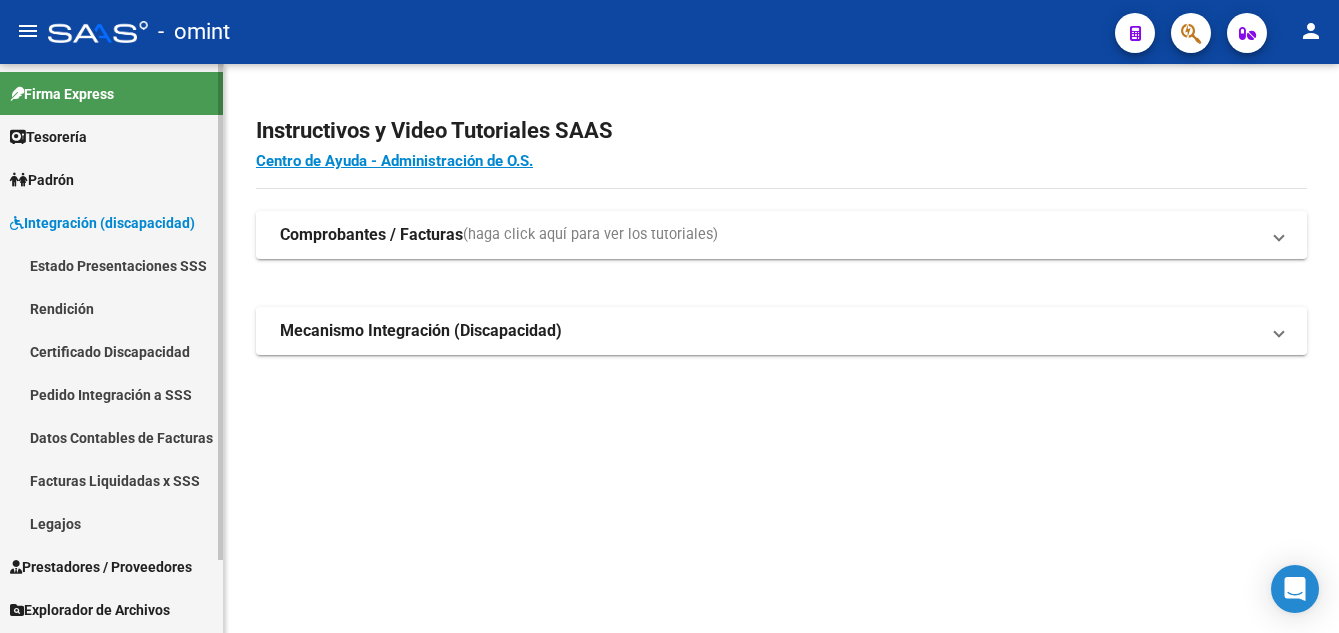 click on "Legajos" at bounding box center [111, 523] 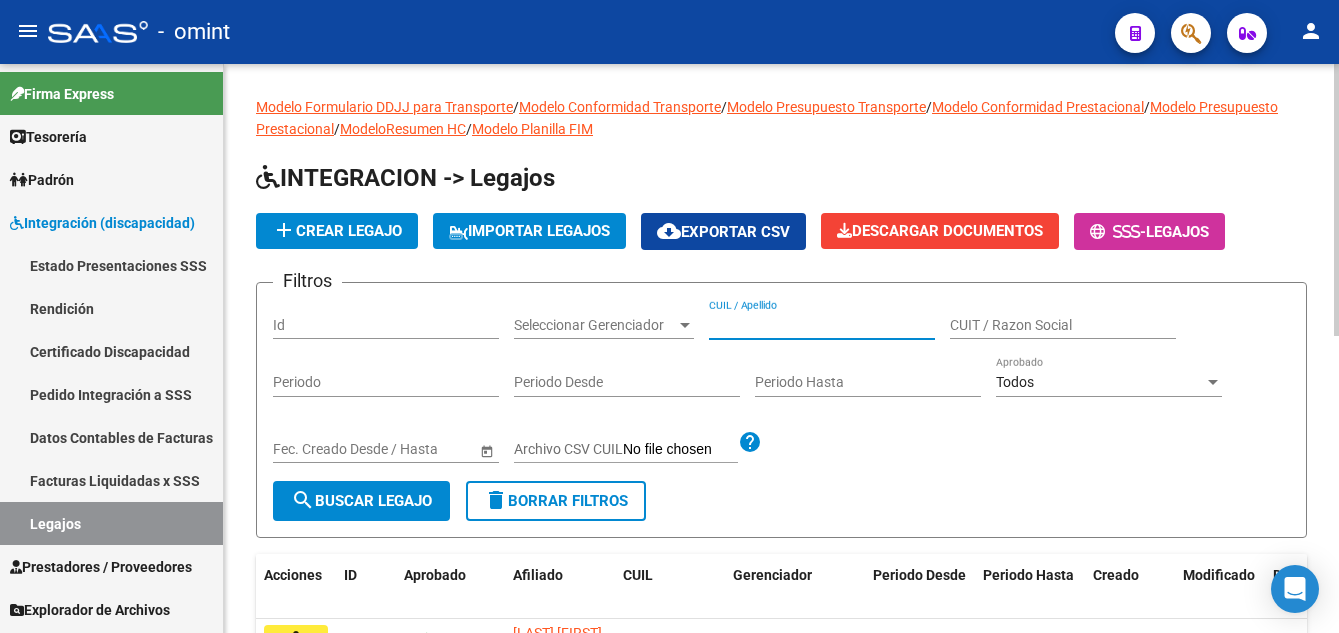 click on "CUIL / Apellido" at bounding box center (822, 325) 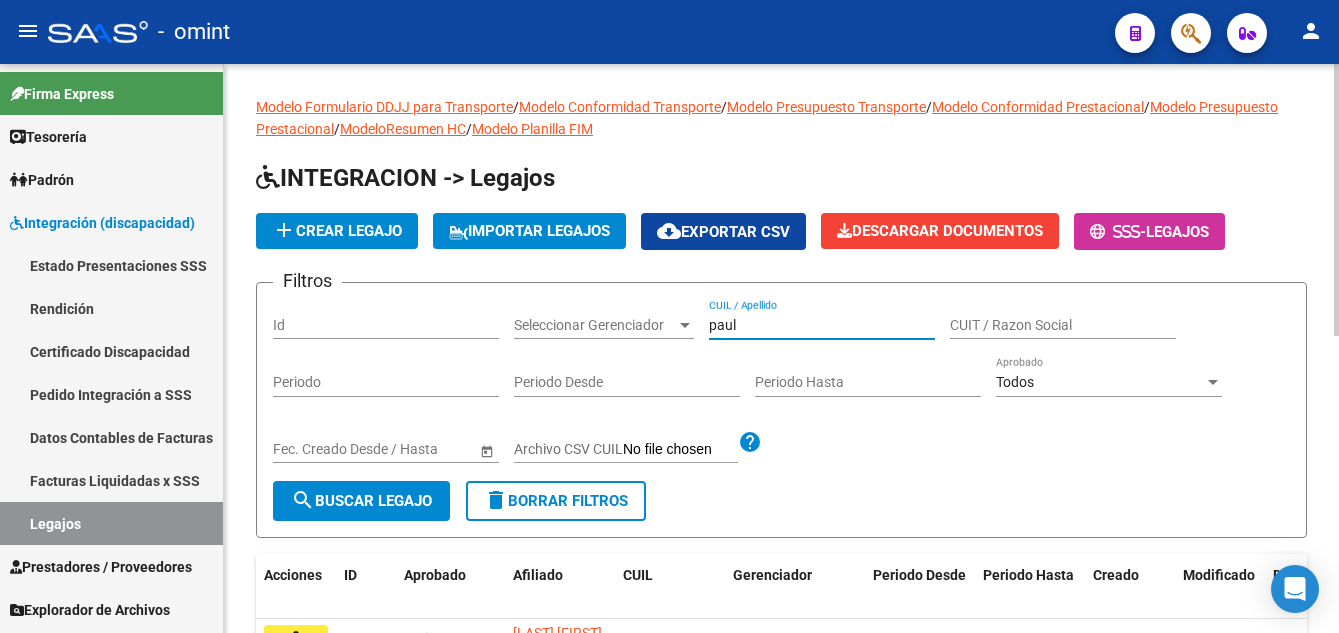 type on "paul" 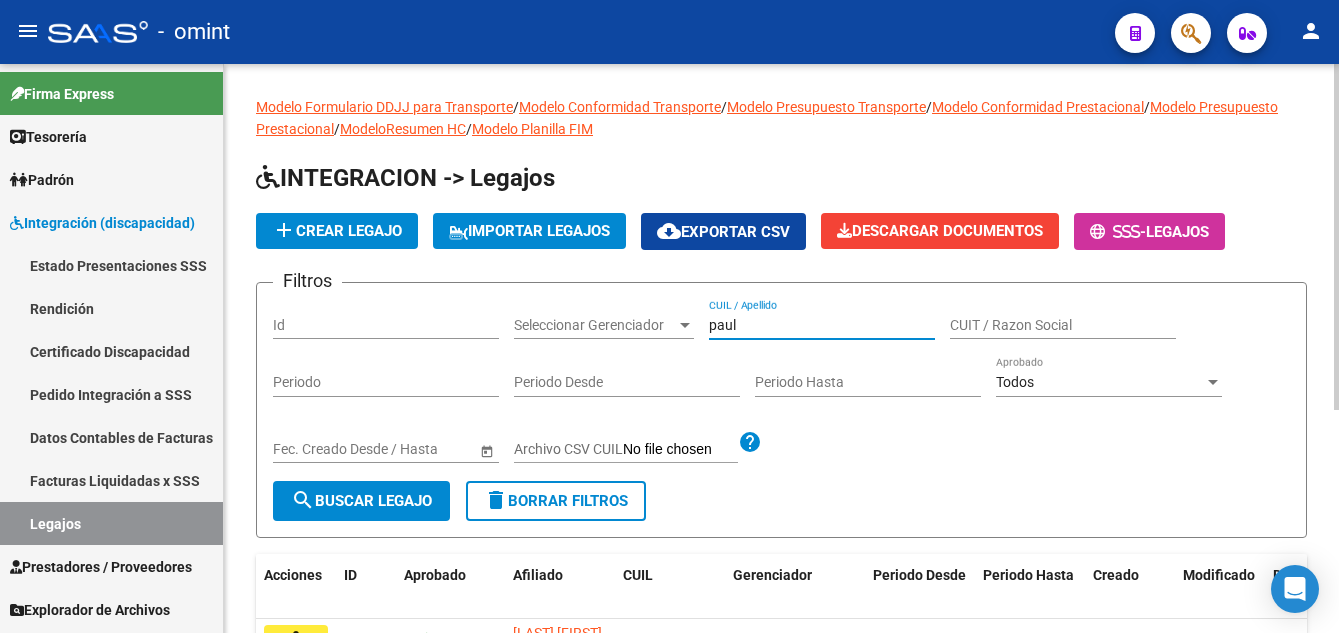 scroll, scrollTop: 367, scrollLeft: 0, axis: vertical 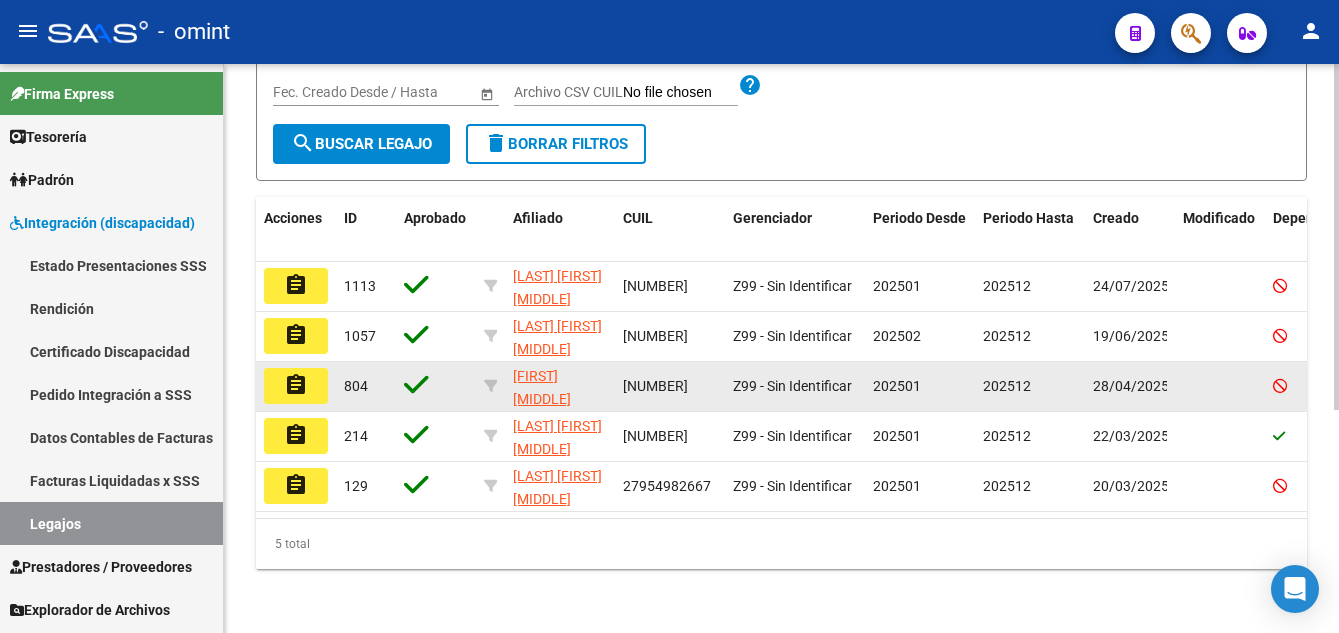 click on "assignment" 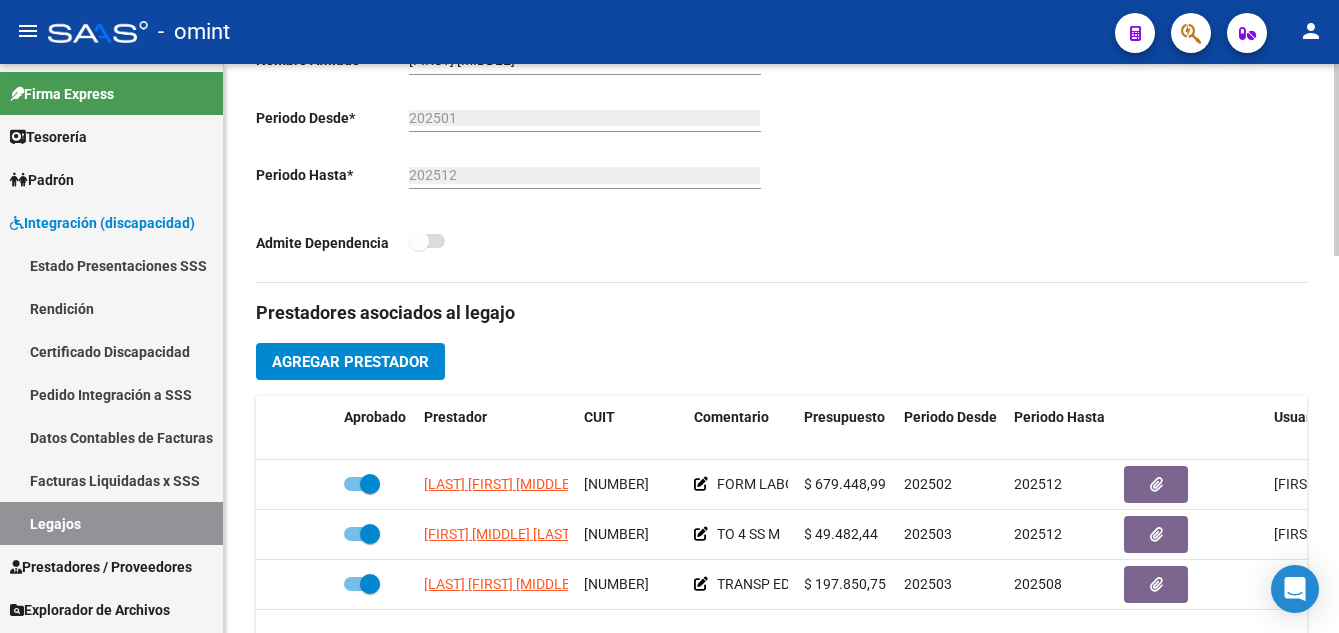 scroll, scrollTop: 600, scrollLeft: 0, axis: vertical 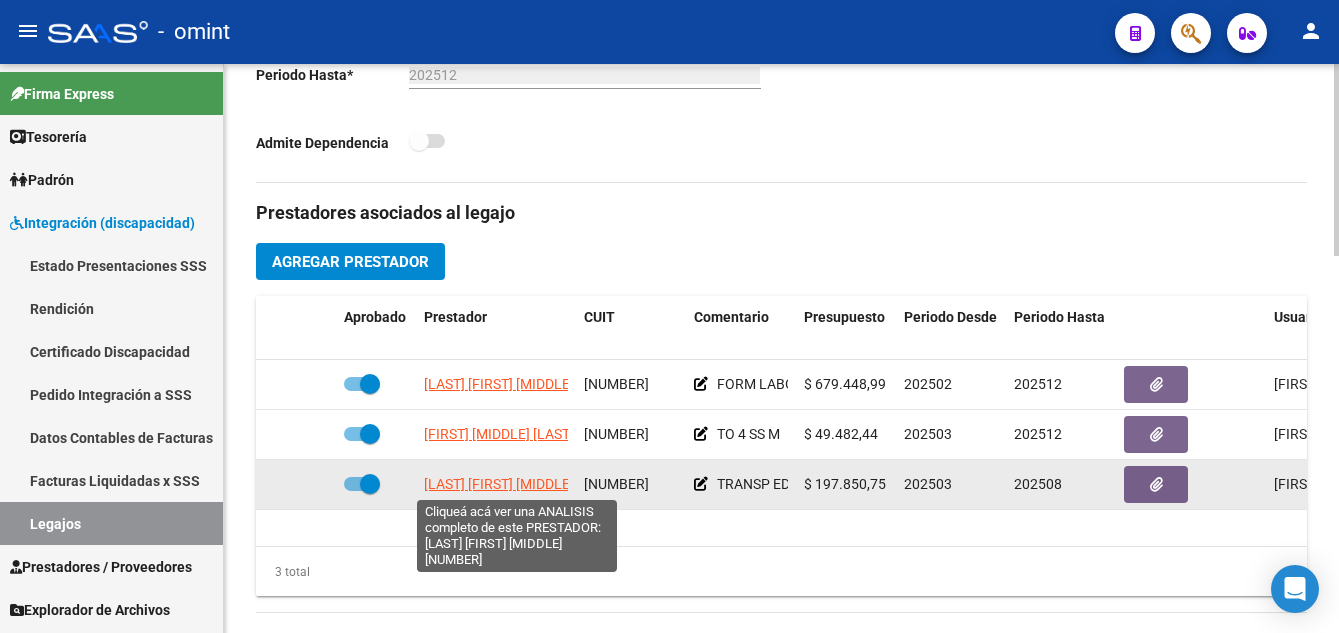 click on "[LAST] [FIRST] [MIDDLE]" 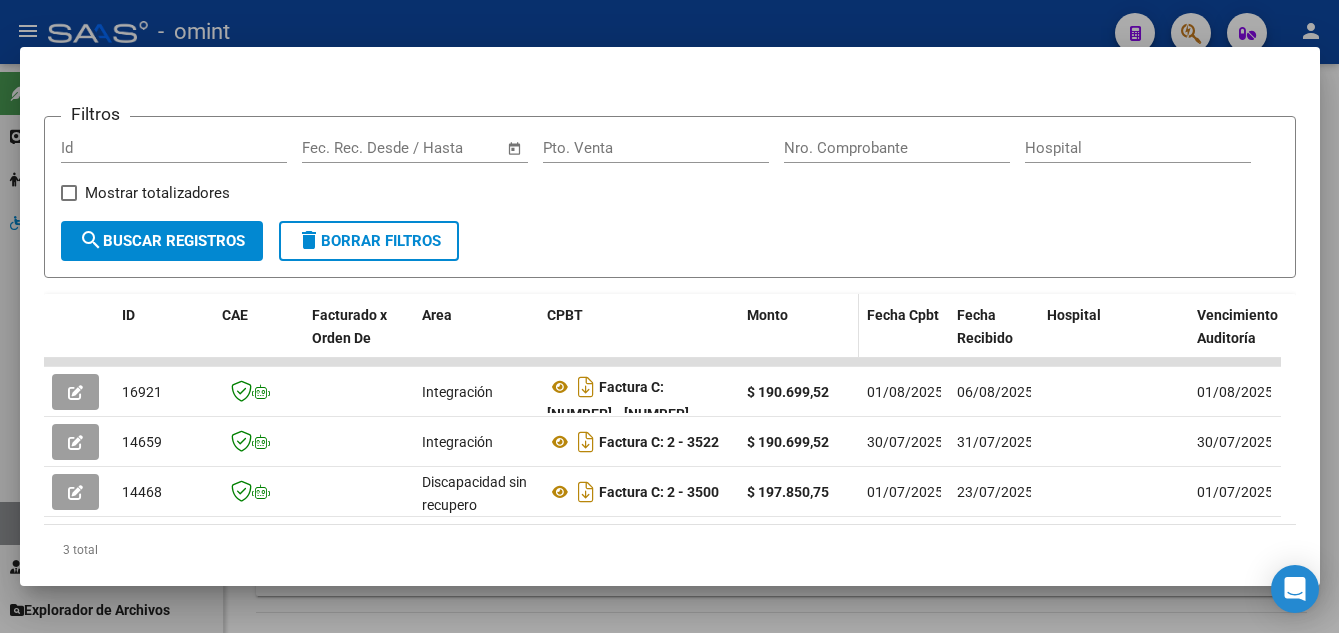 scroll, scrollTop: 318, scrollLeft: 0, axis: vertical 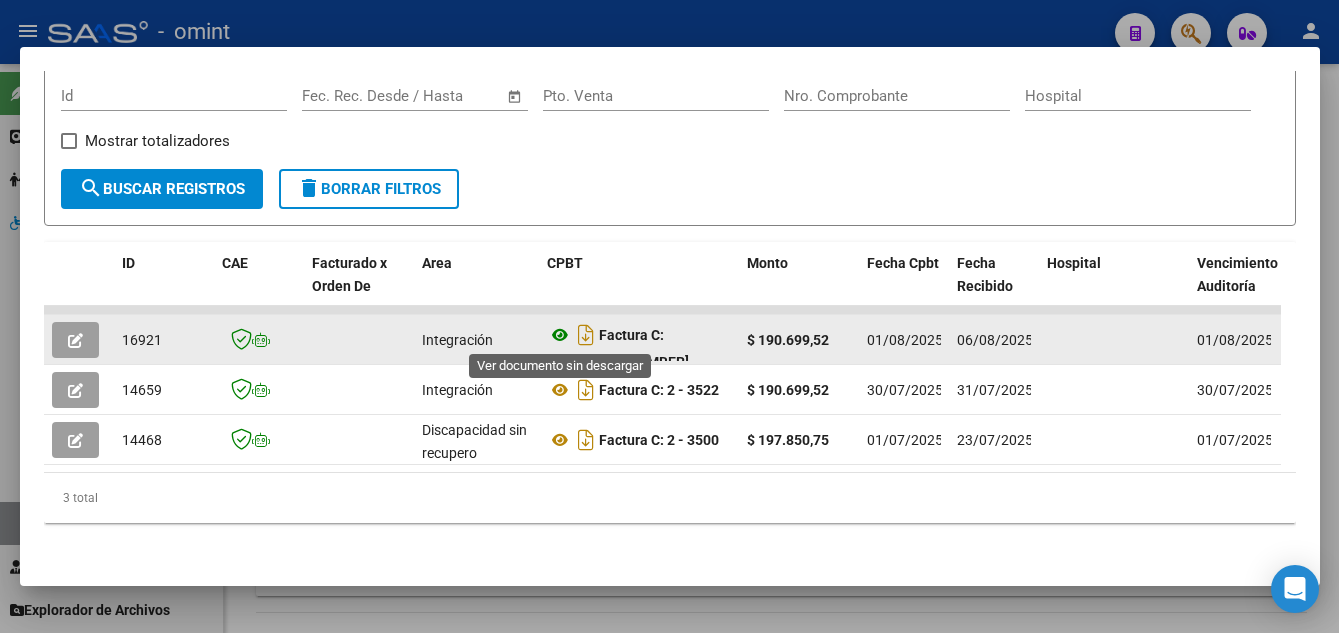click 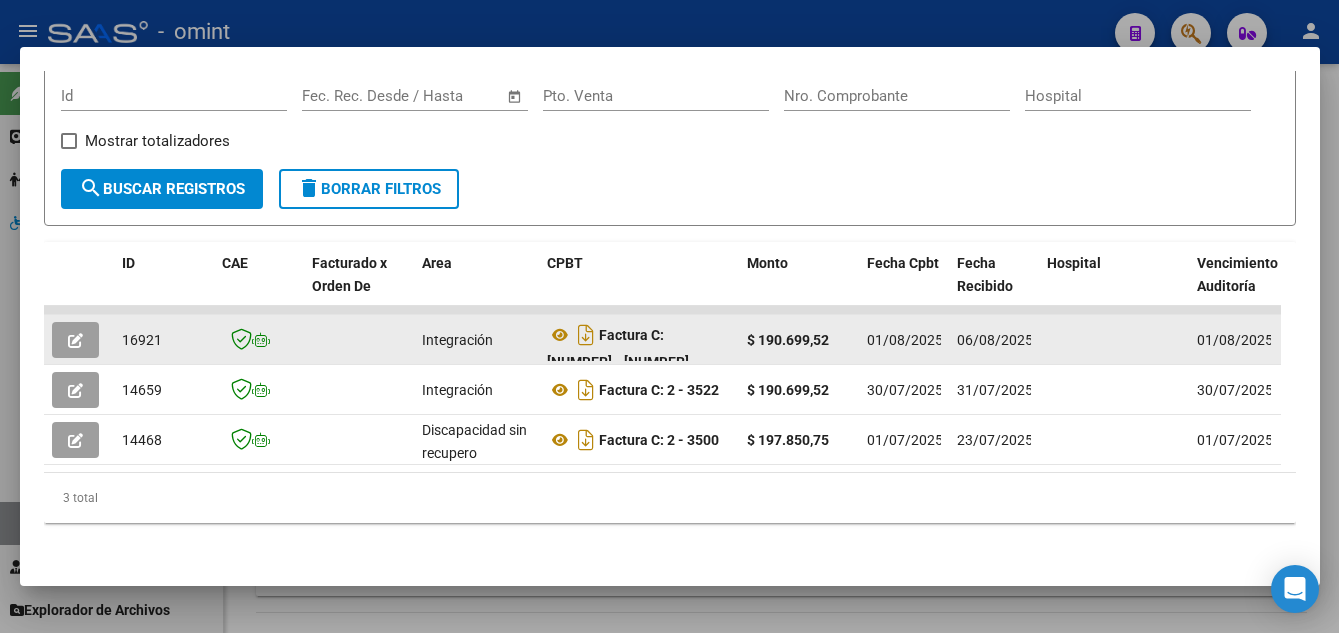 click 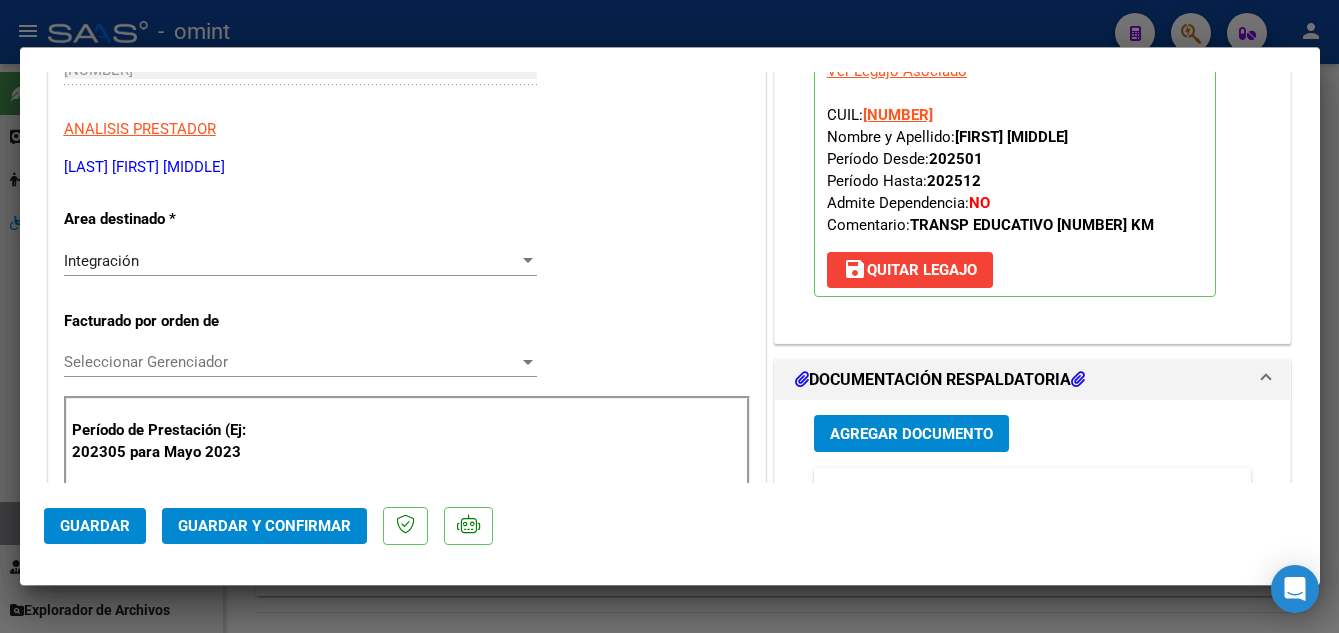 scroll, scrollTop: 500, scrollLeft: 0, axis: vertical 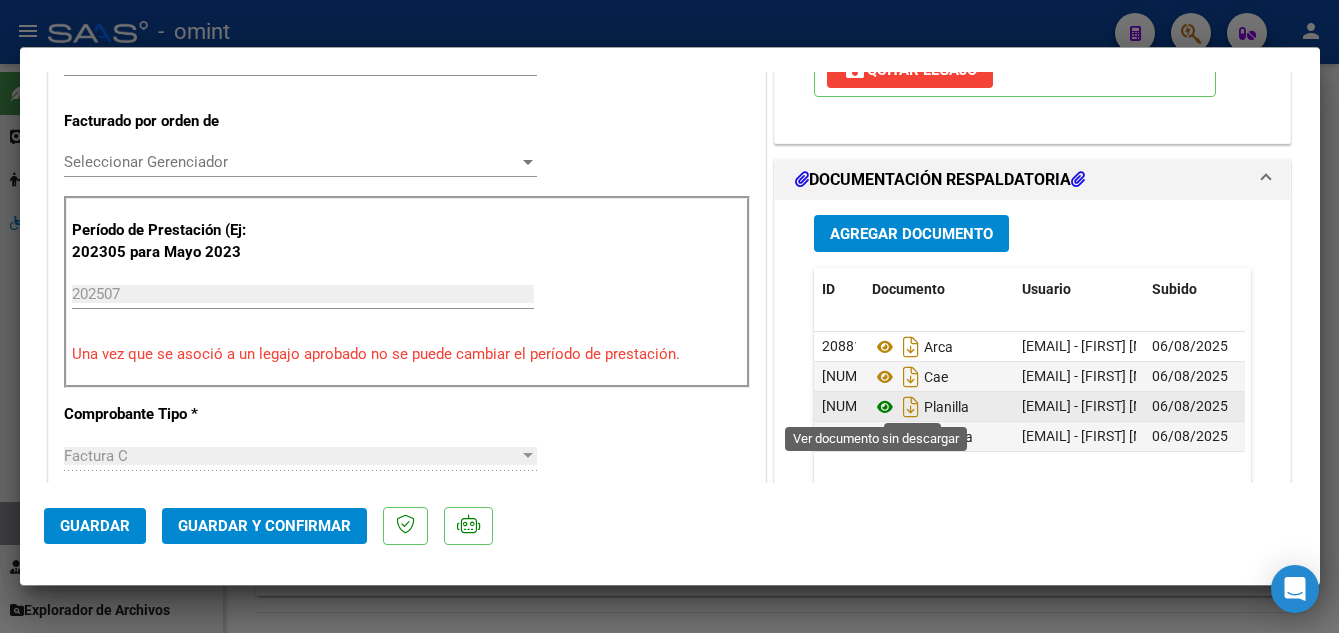 click 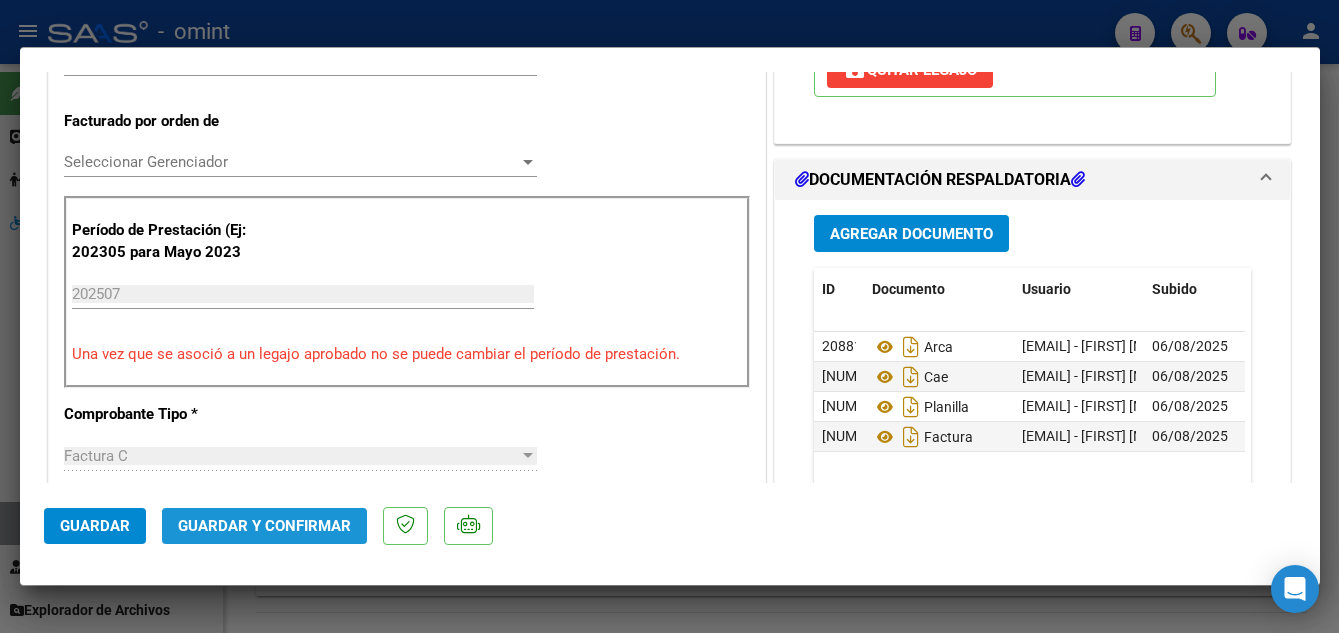 click on "Guardar y Confirmar" 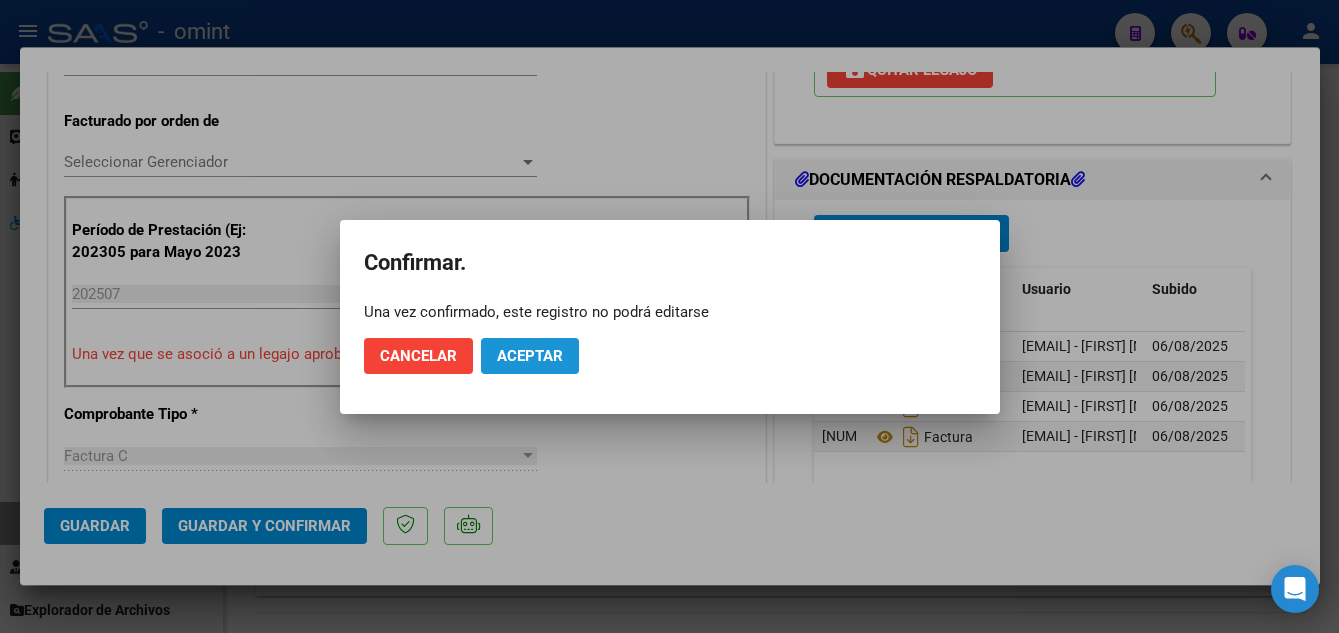 click on "Aceptar" 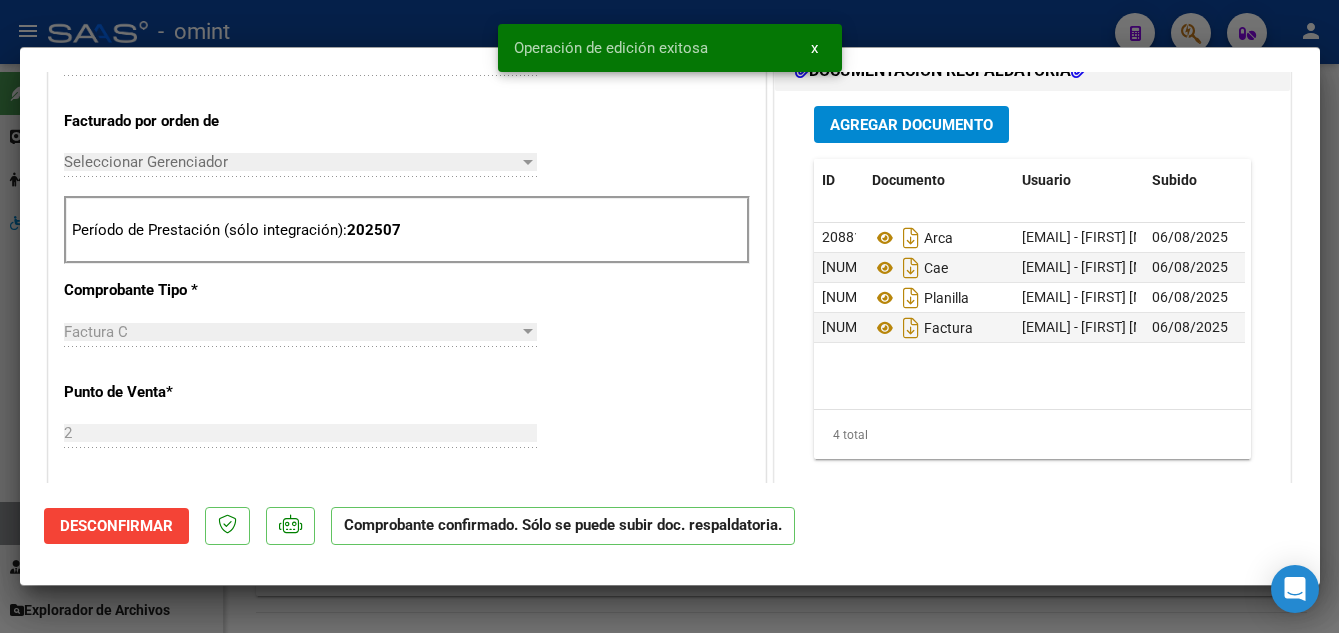 type 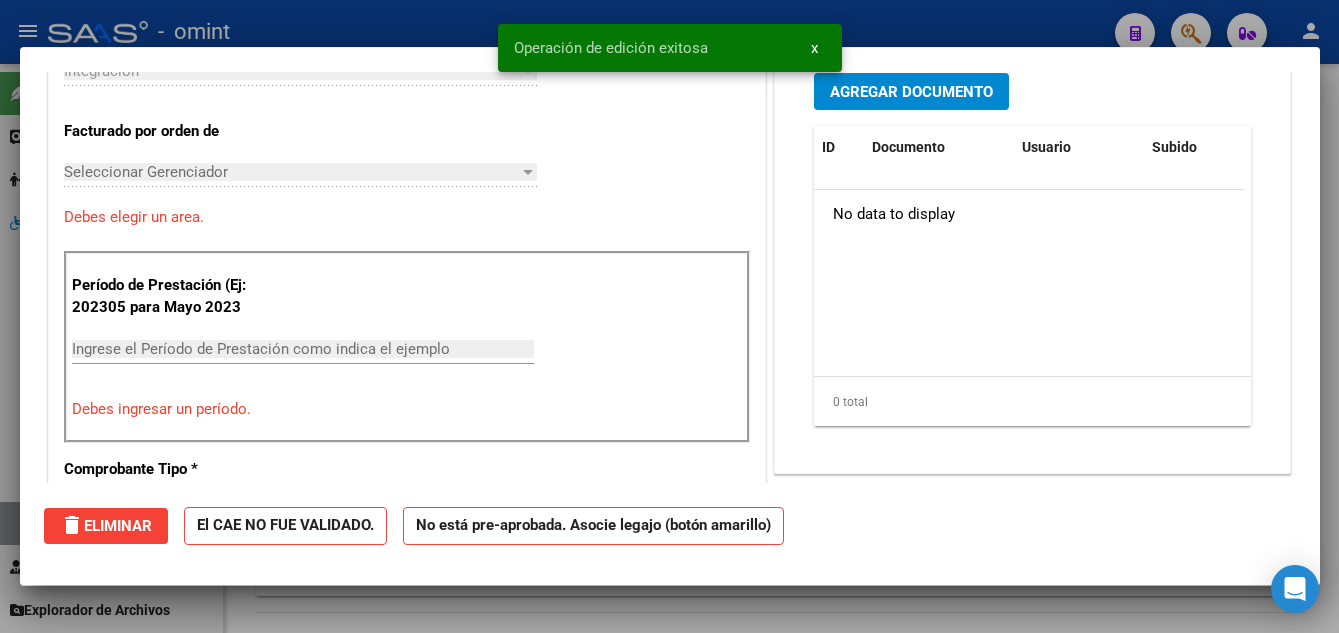 type 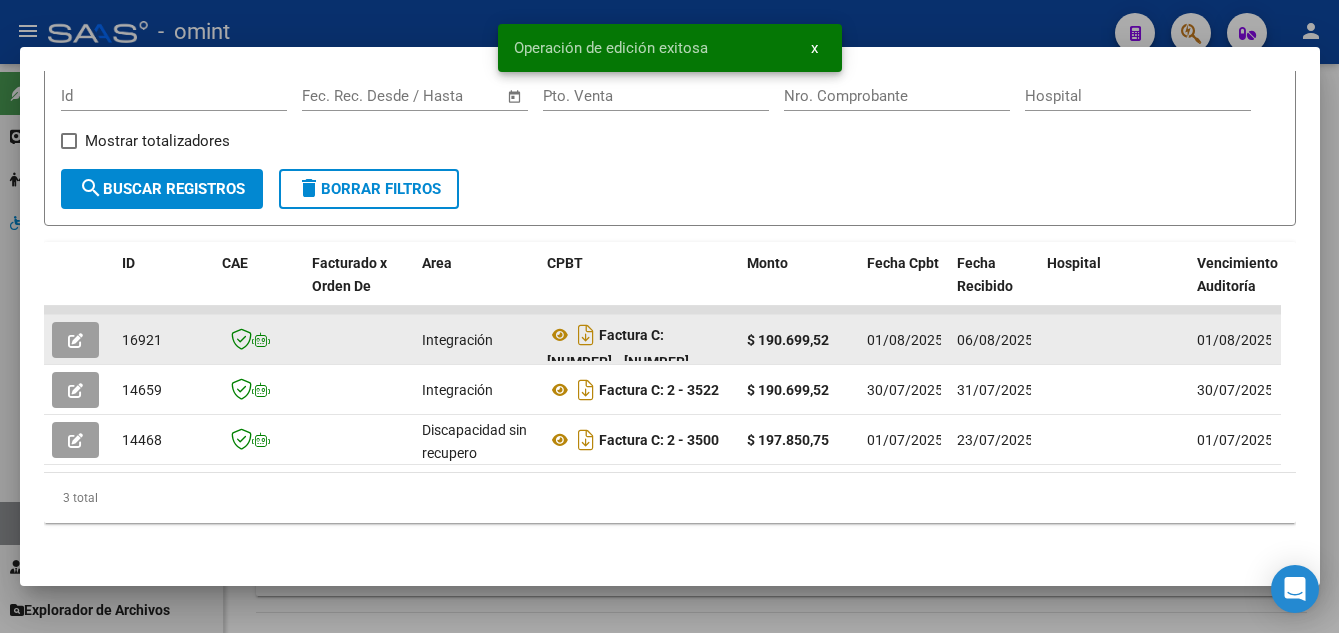 drag, startPoint x: 120, startPoint y: 332, endPoint x: 153, endPoint y: 337, distance: 33.37664 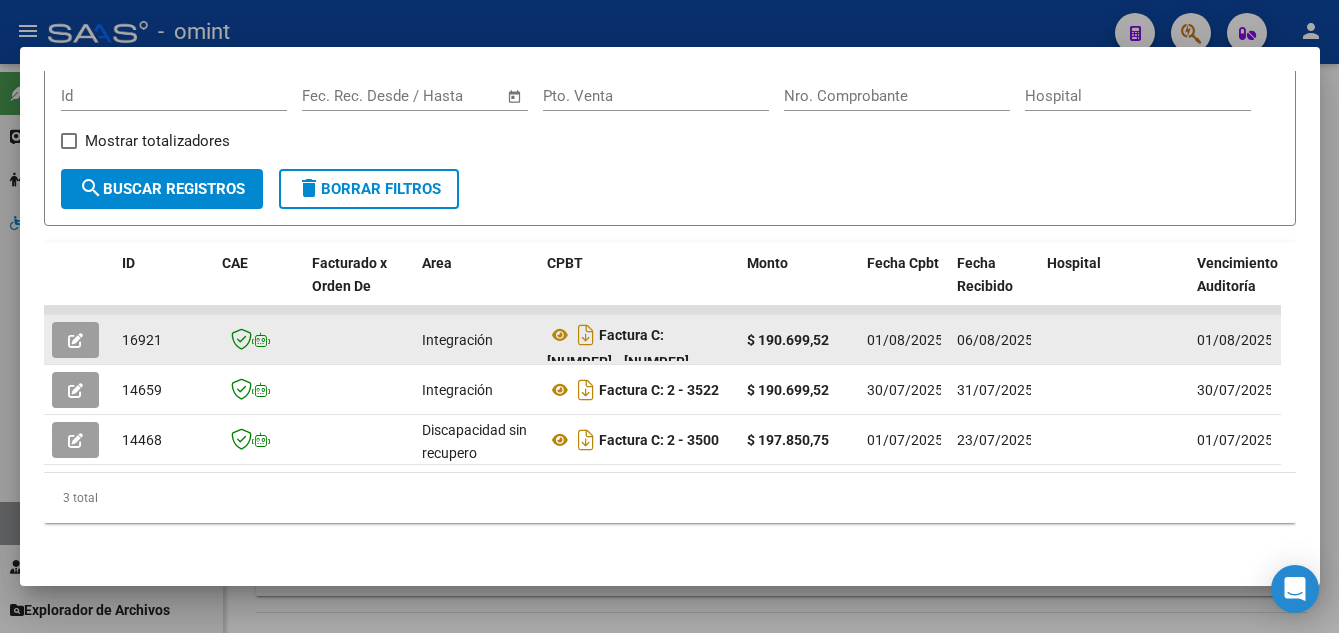 drag, startPoint x: 129, startPoint y: 335, endPoint x: 171, endPoint y: 339, distance: 42.190044 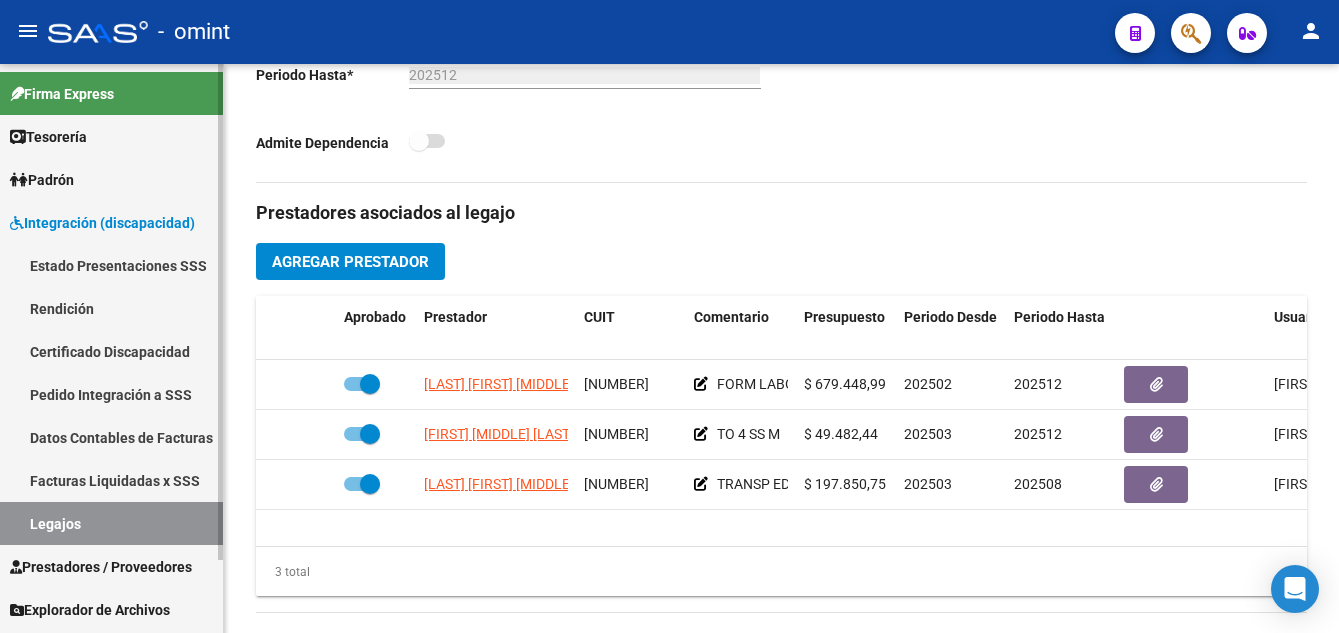 click on "Certificado Discapacidad" at bounding box center [111, 351] 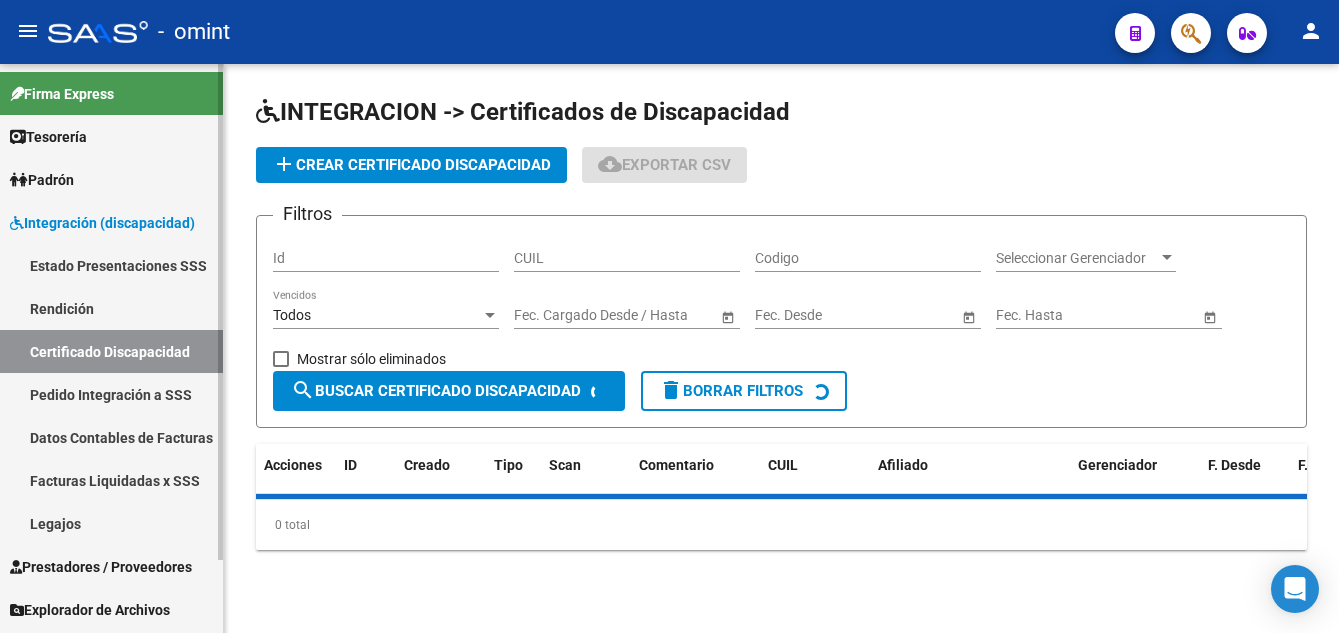 scroll, scrollTop: 0, scrollLeft: 0, axis: both 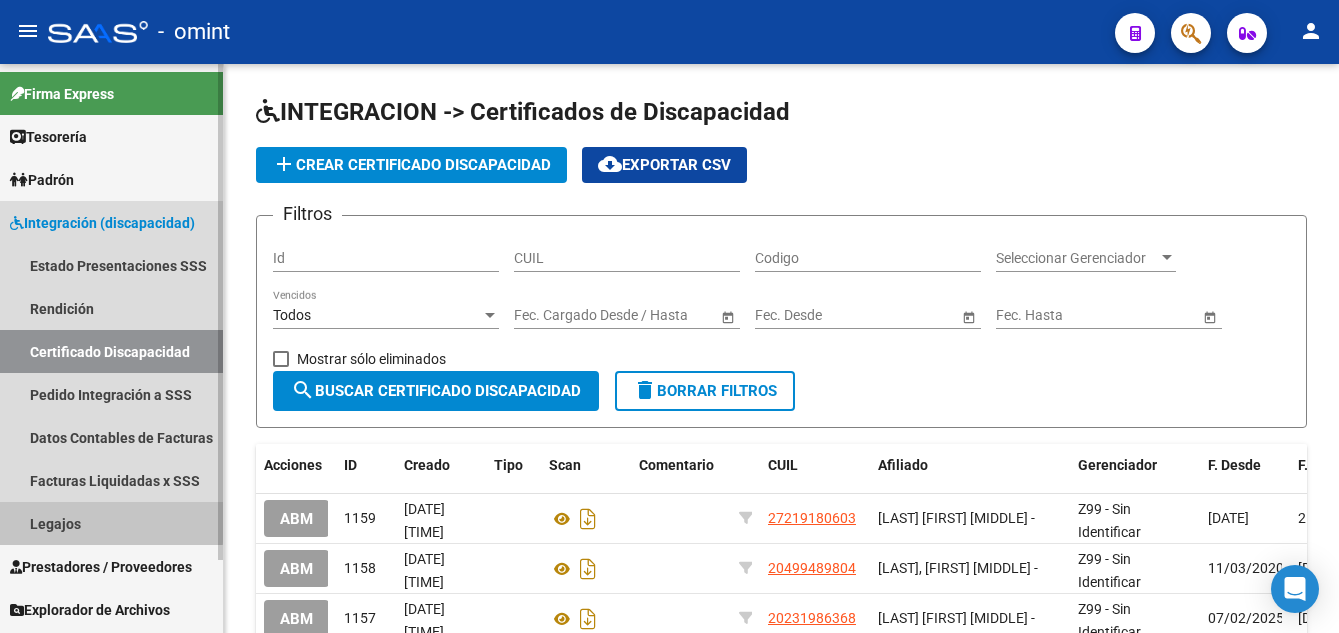 click on "Legajos" at bounding box center [111, 523] 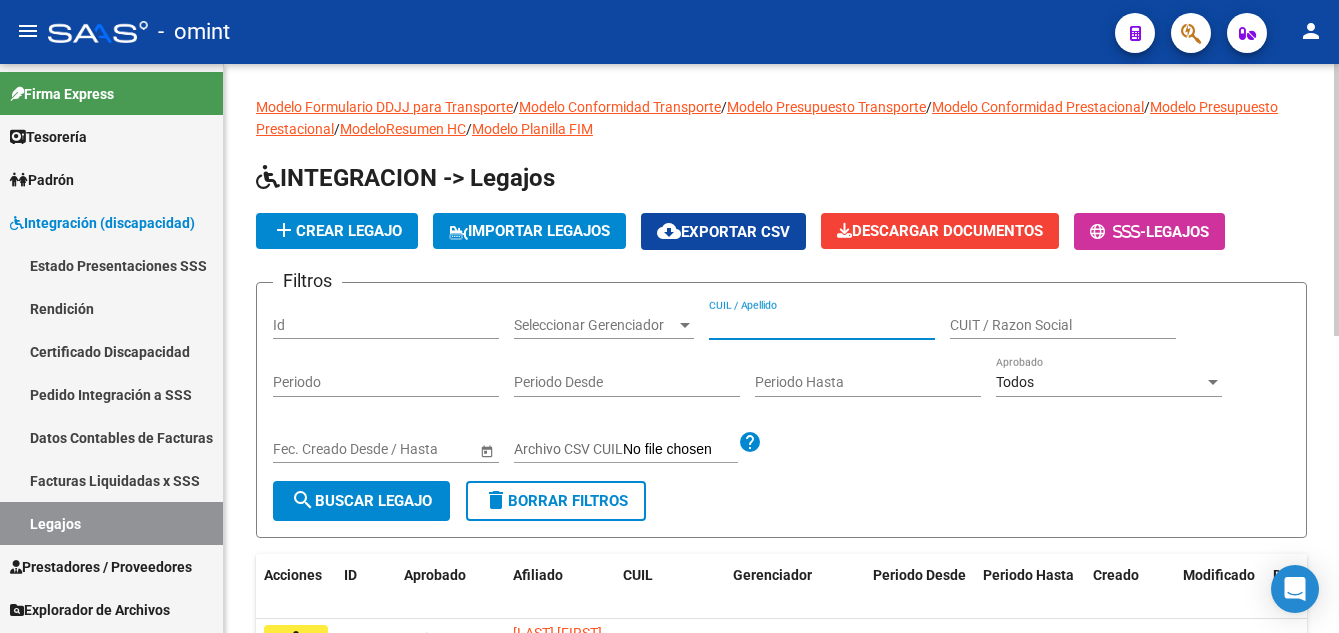 paste on "[LAST]" 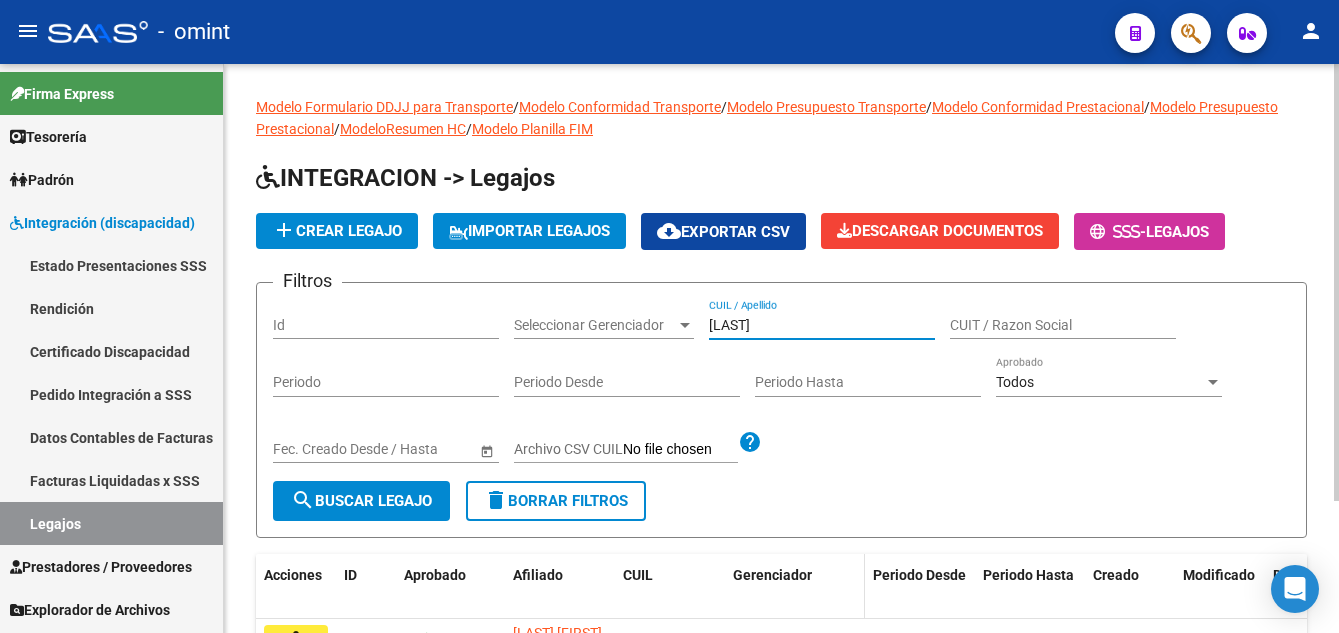scroll, scrollTop: 172, scrollLeft: 0, axis: vertical 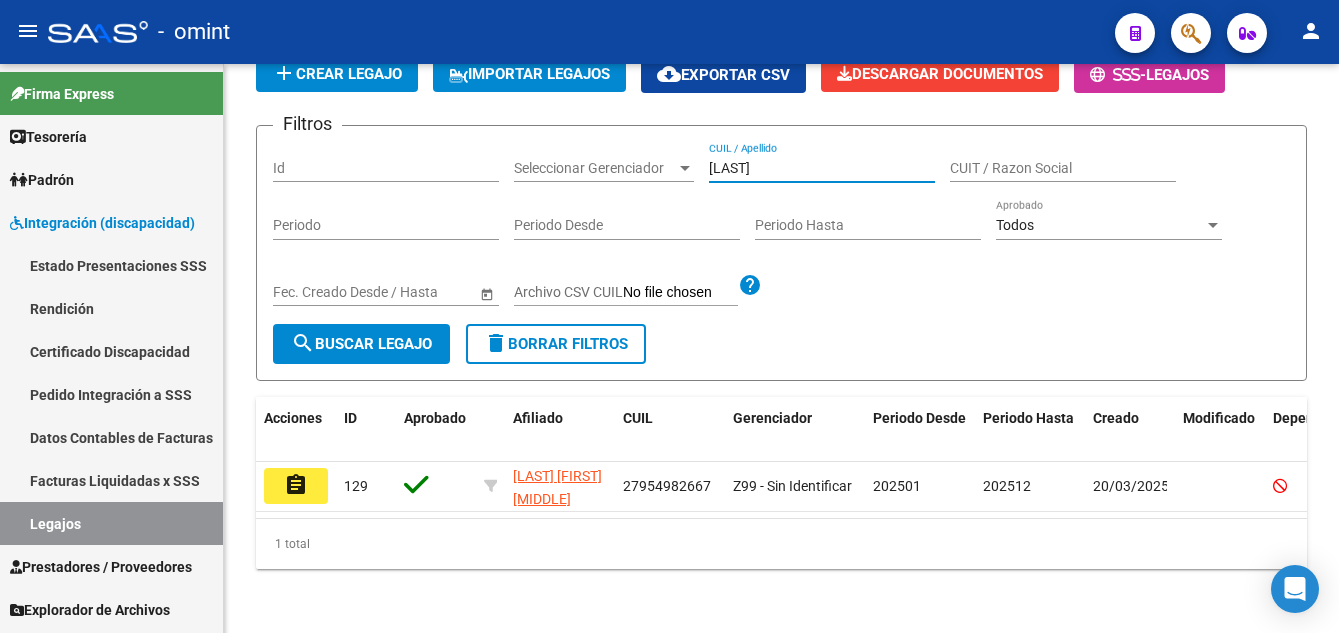 type on "[LAST]" 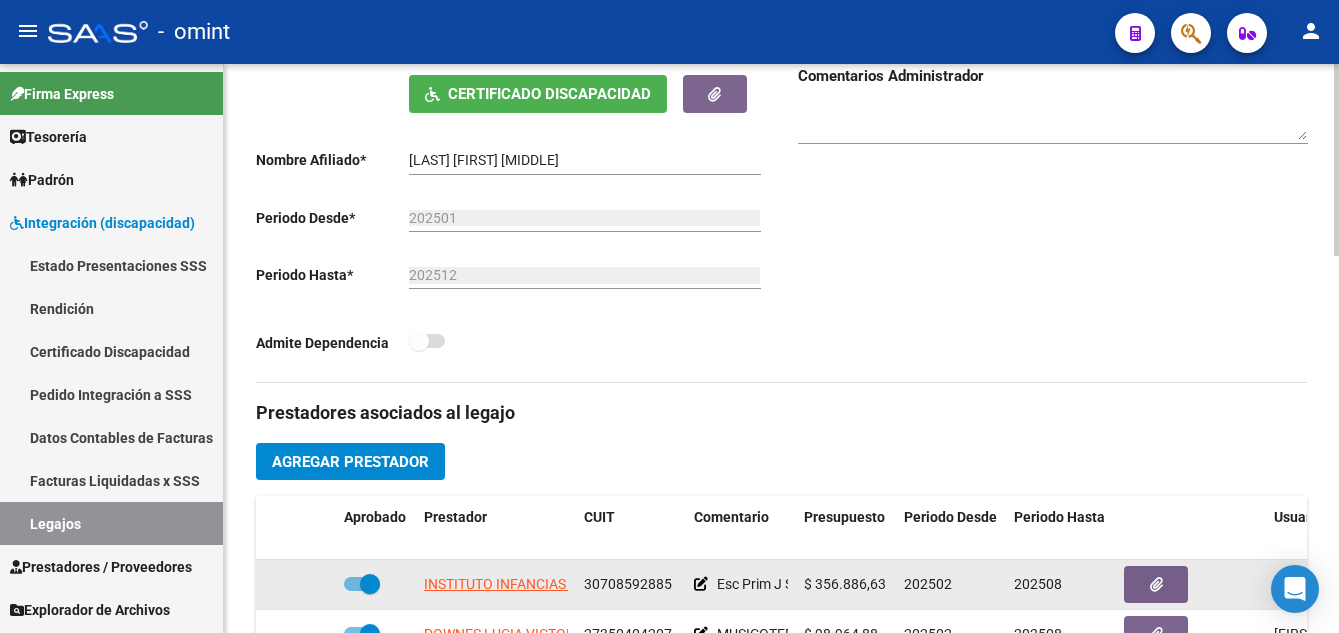 scroll, scrollTop: 600, scrollLeft: 0, axis: vertical 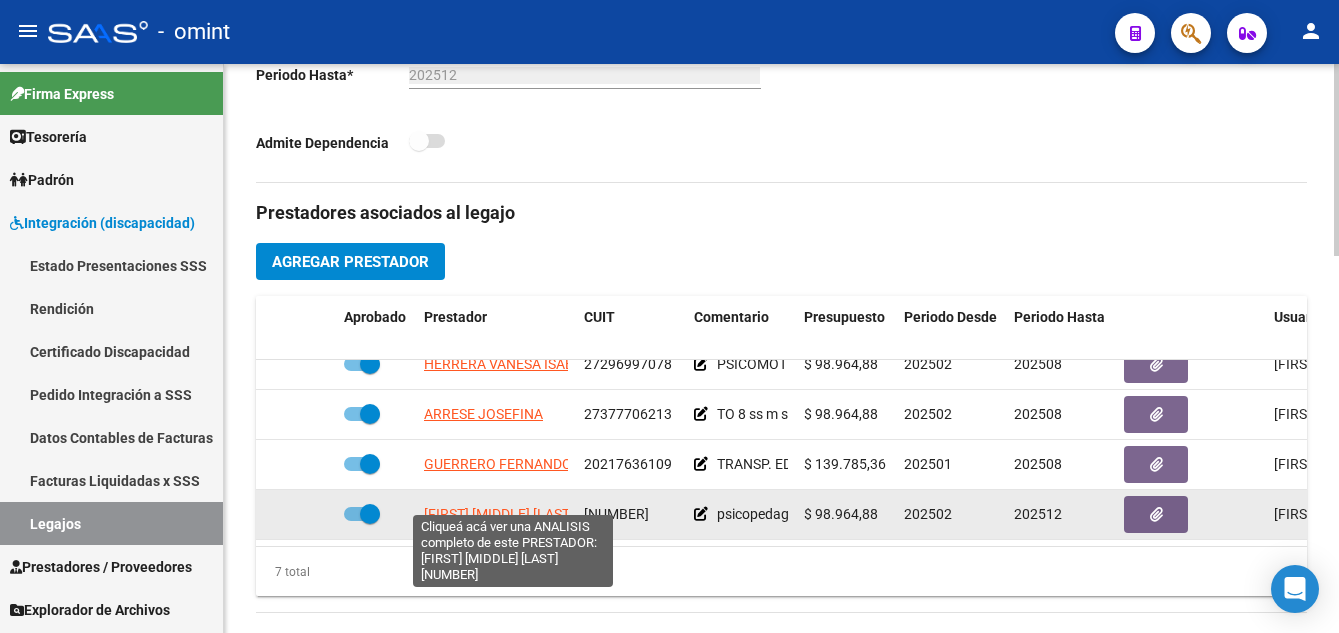 click on "[FIRST] [MIDDLE] [LAST]" 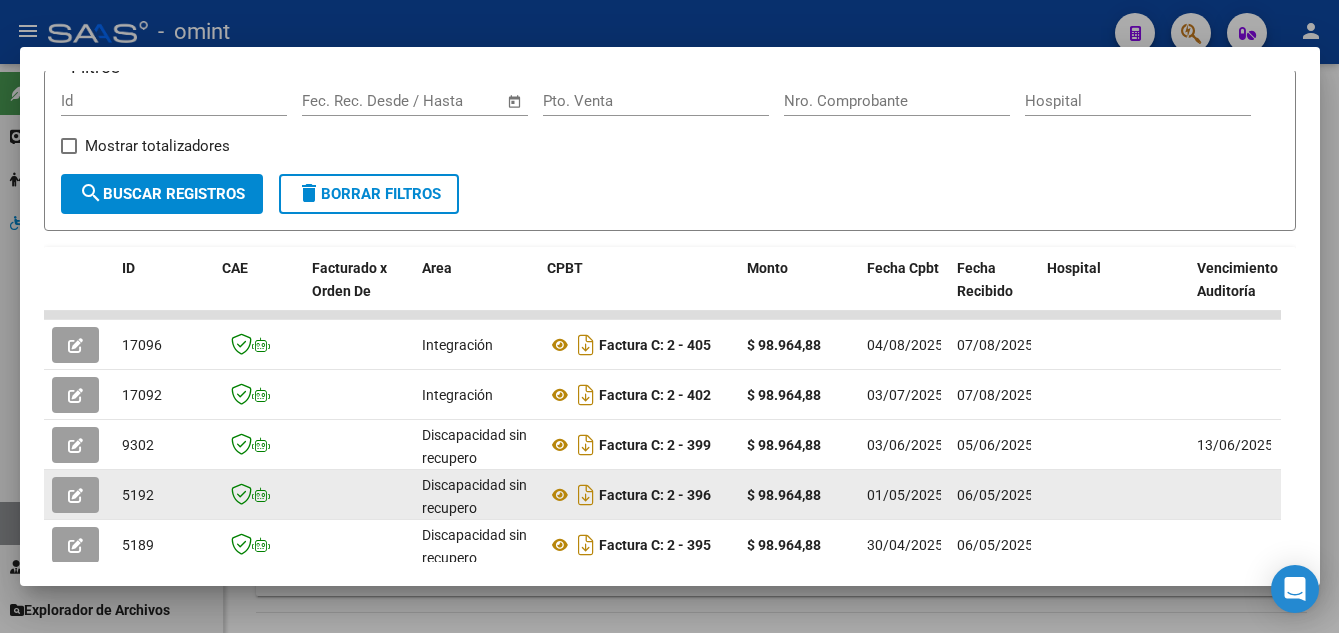 scroll, scrollTop: 428, scrollLeft: 0, axis: vertical 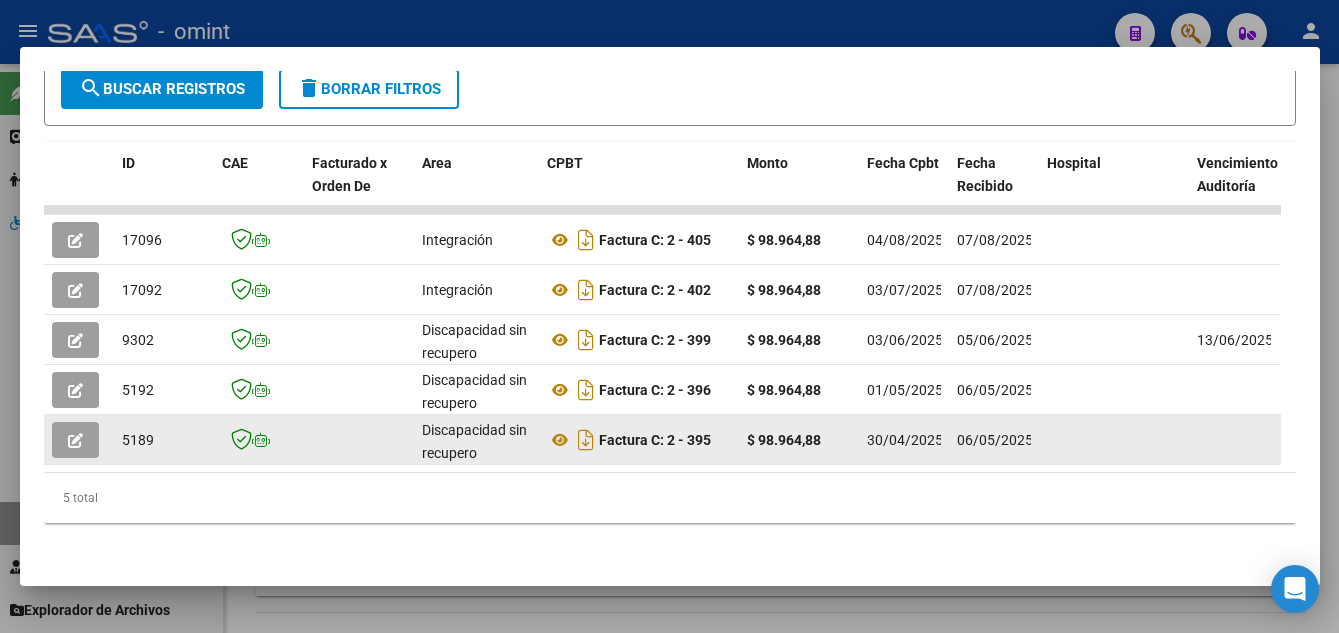 click 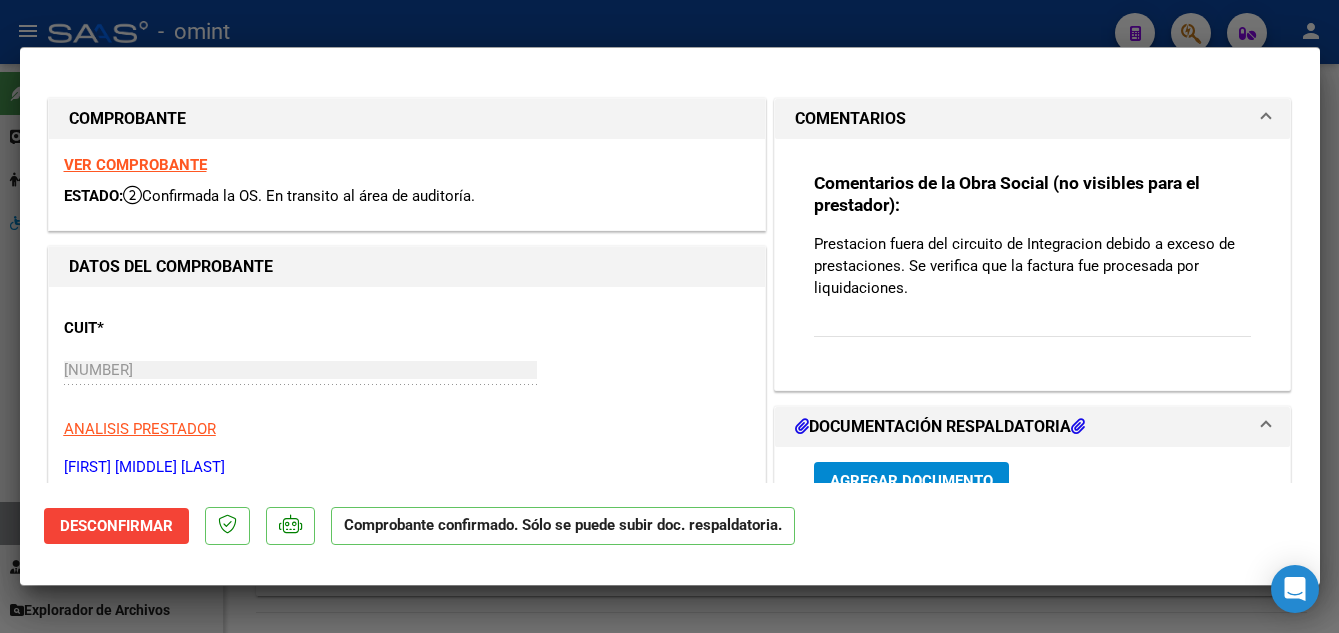 type 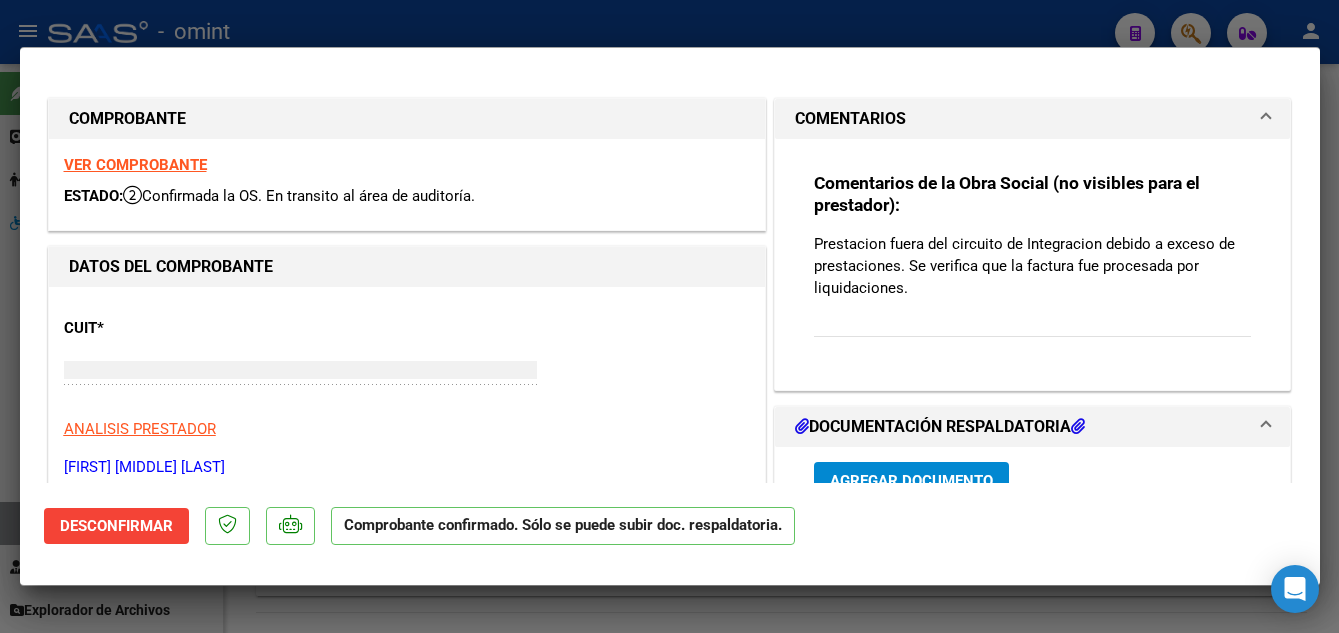 type 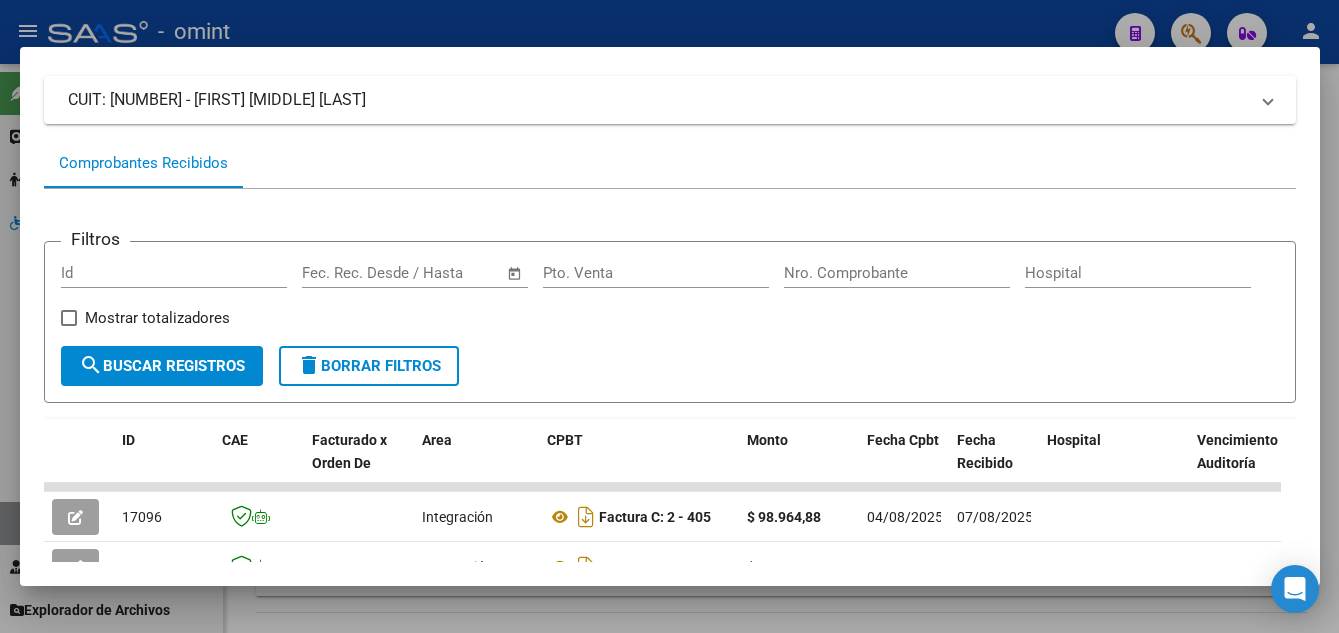 scroll, scrollTop: 0, scrollLeft: 0, axis: both 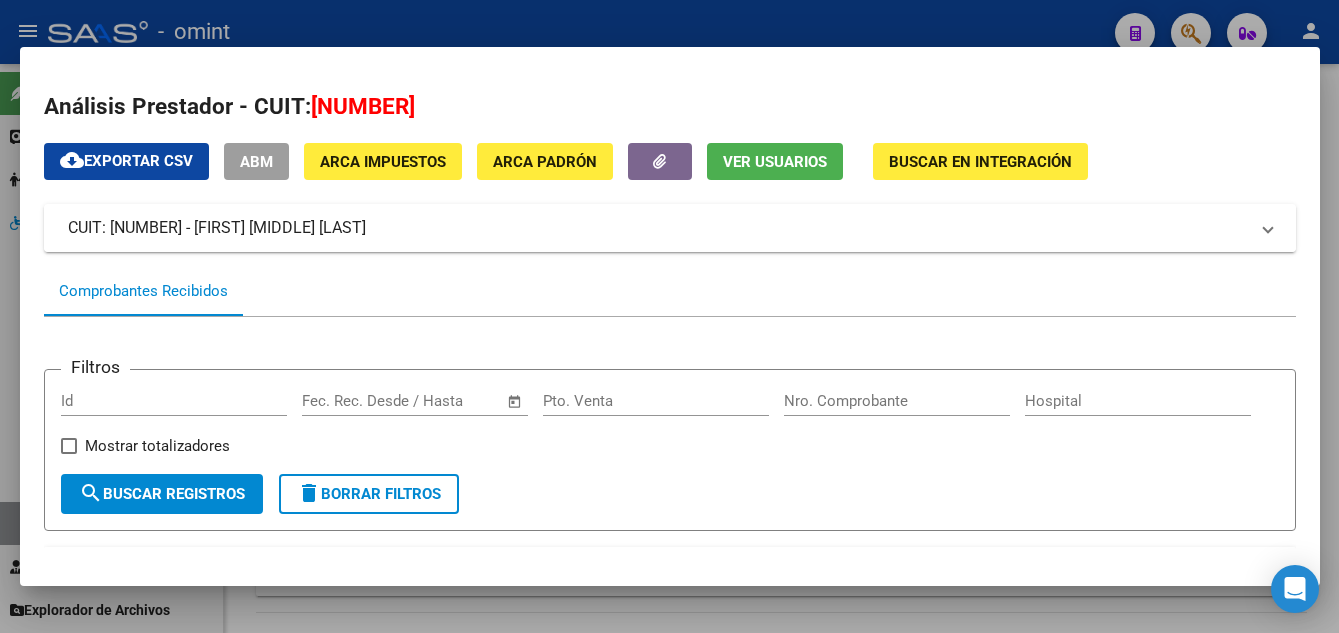 drag, startPoint x: 111, startPoint y: 224, endPoint x: 208, endPoint y: 235, distance: 97.62172 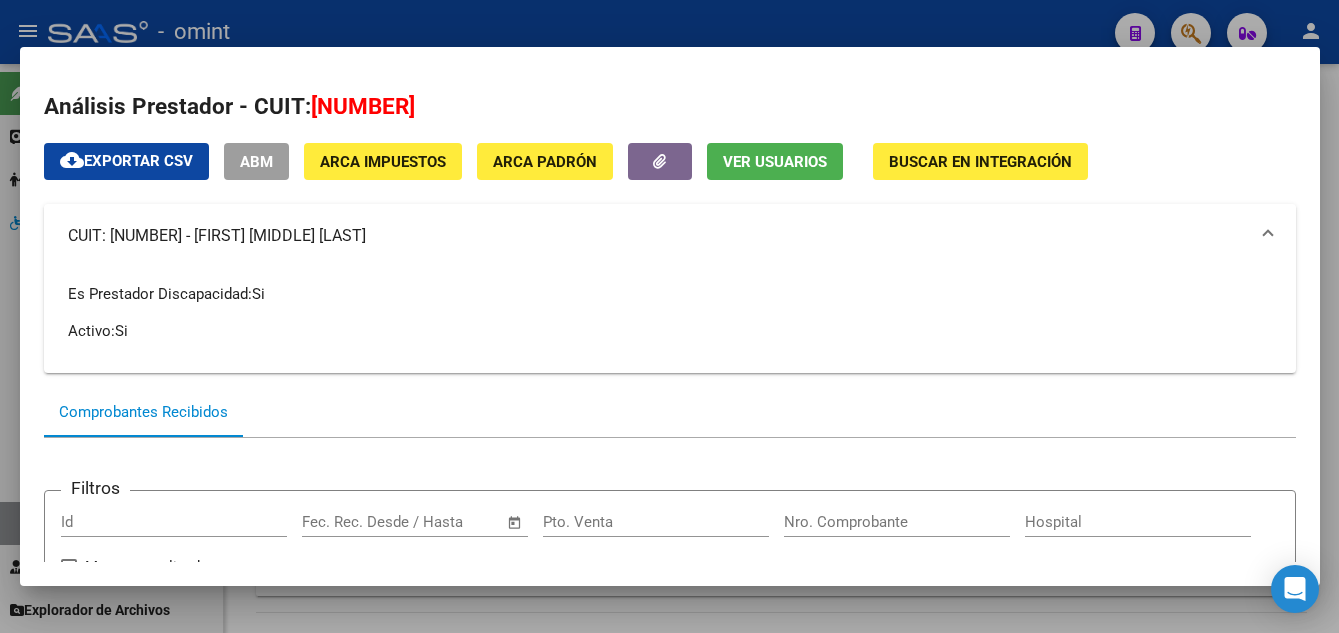 drag, startPoint x: 208, startPoint y: 235, endPoint x: 194, endPoint y: 232, distance: 14.3178215 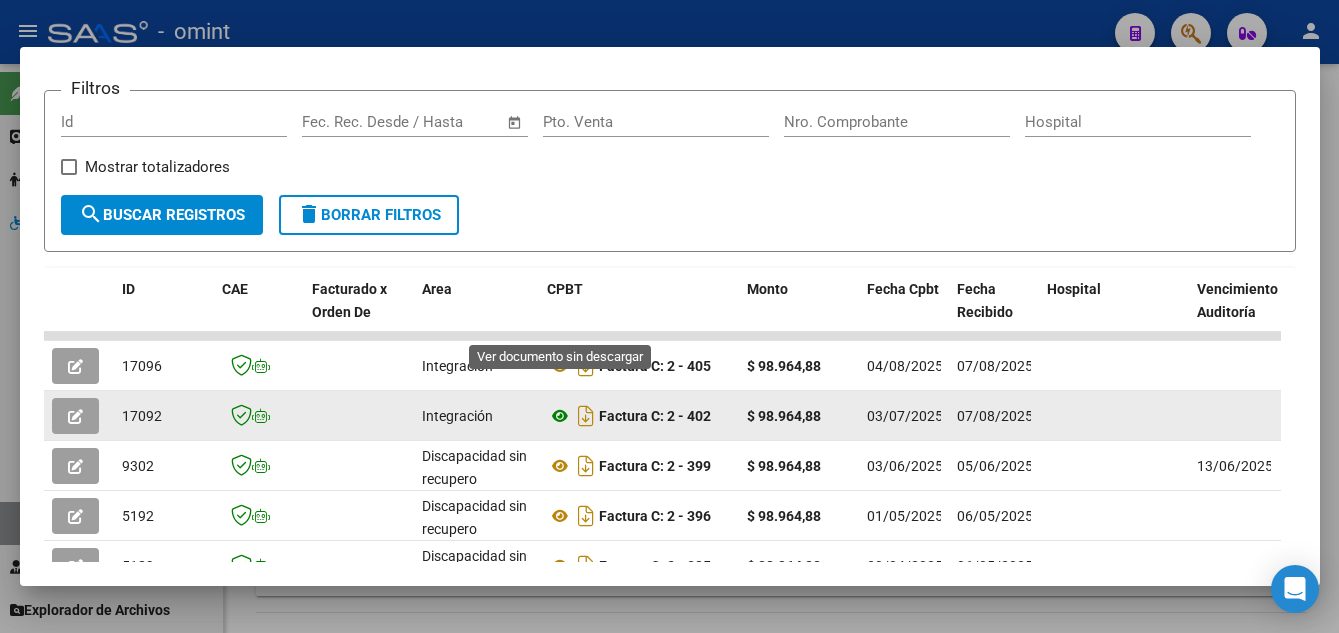 scroll, scrollTop: 500, scrollLeft: 0, axis: vertical 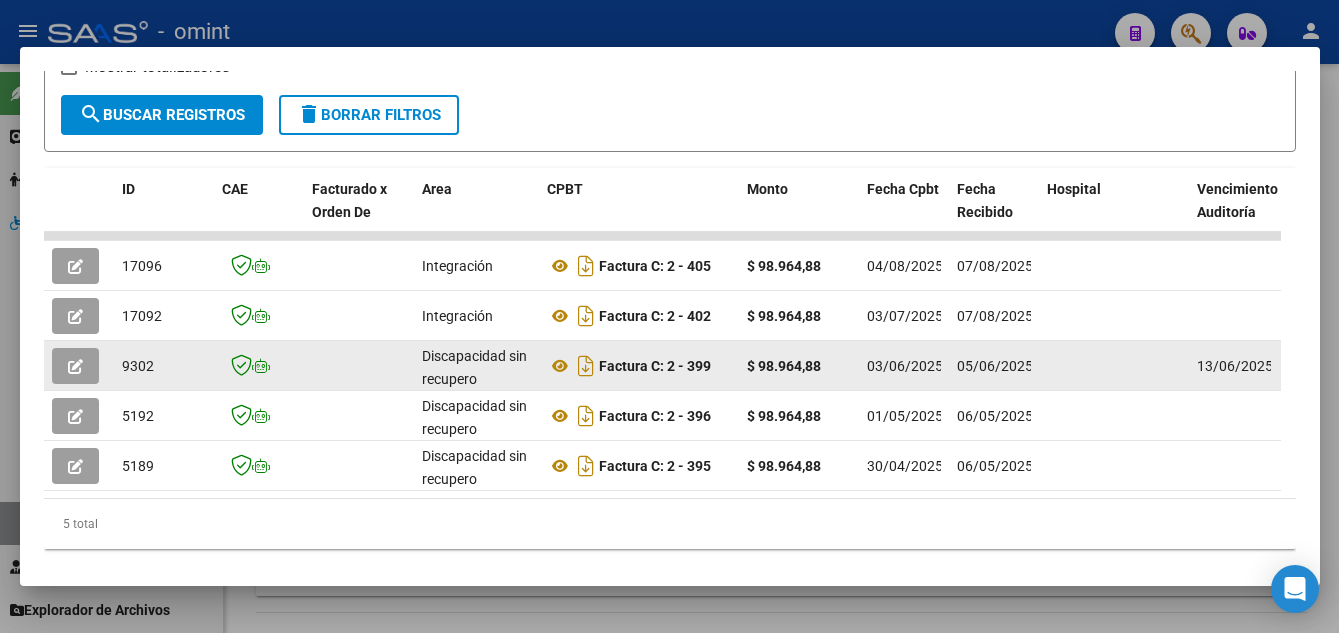 click 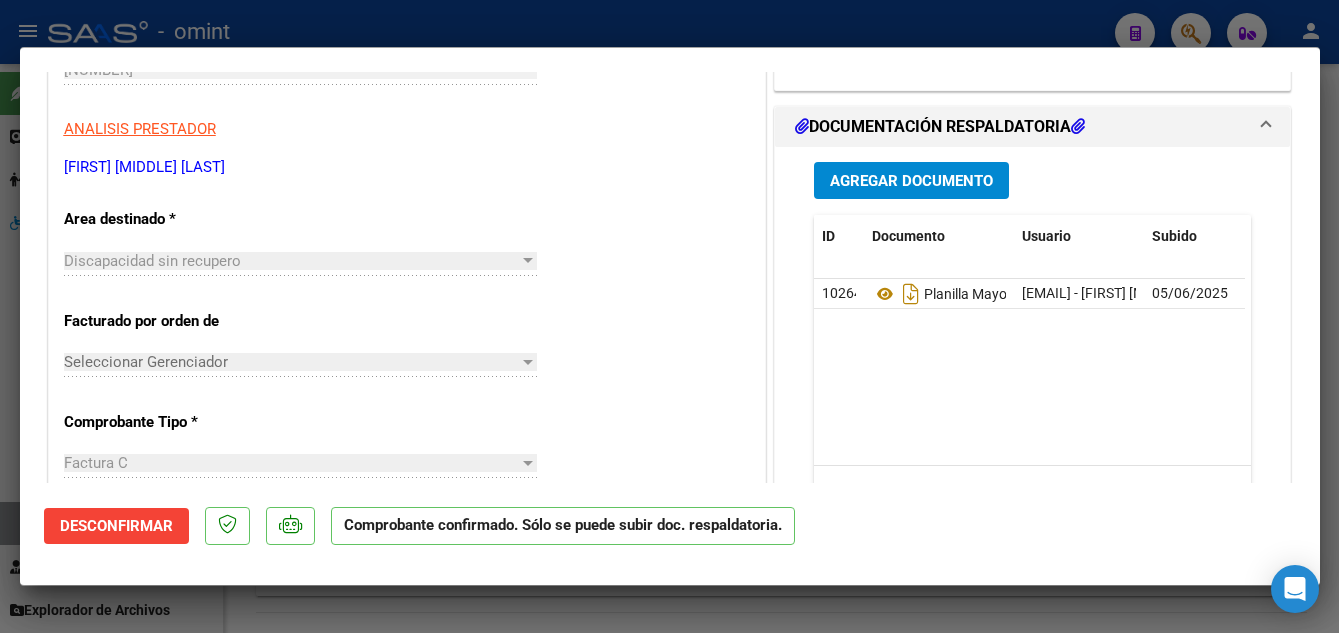 scroll, scrollTop: 100, scrollLeft: 0, axis: vertical 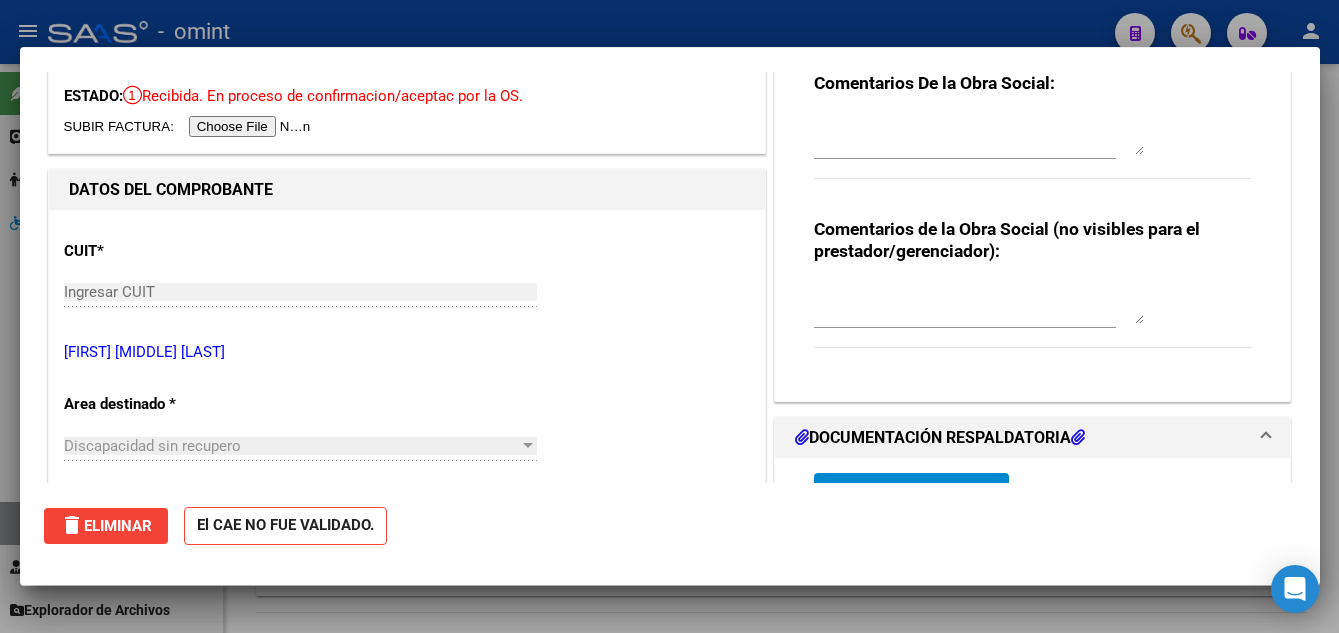type 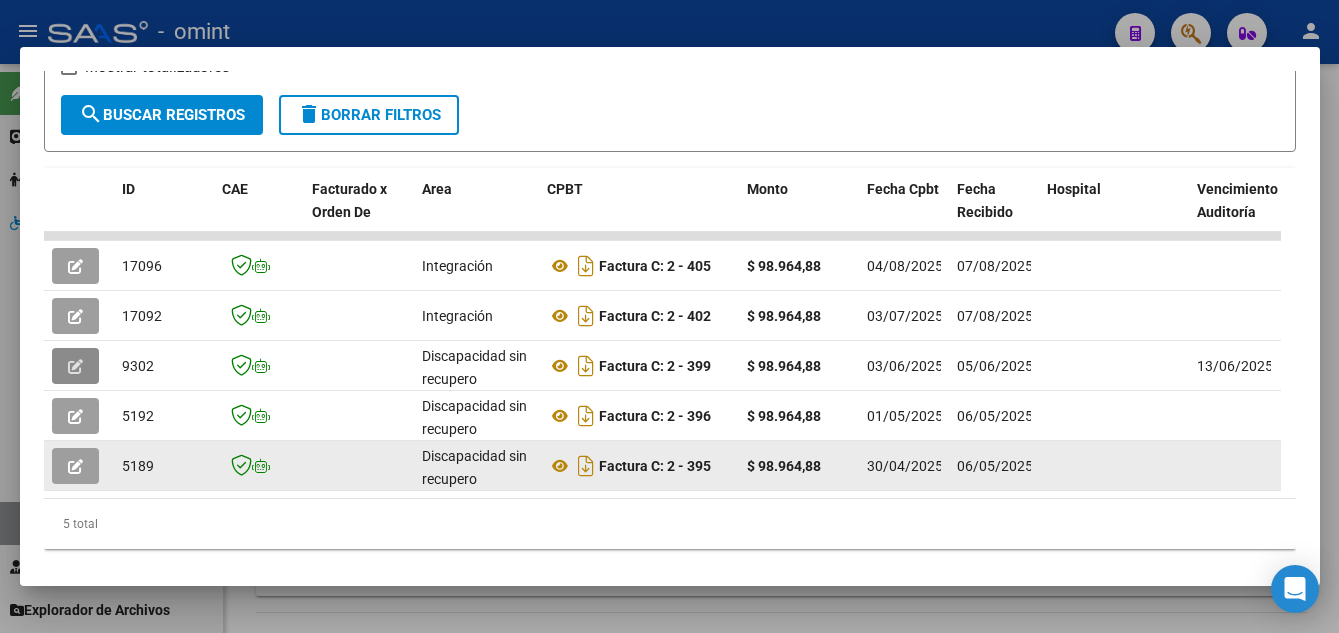 click 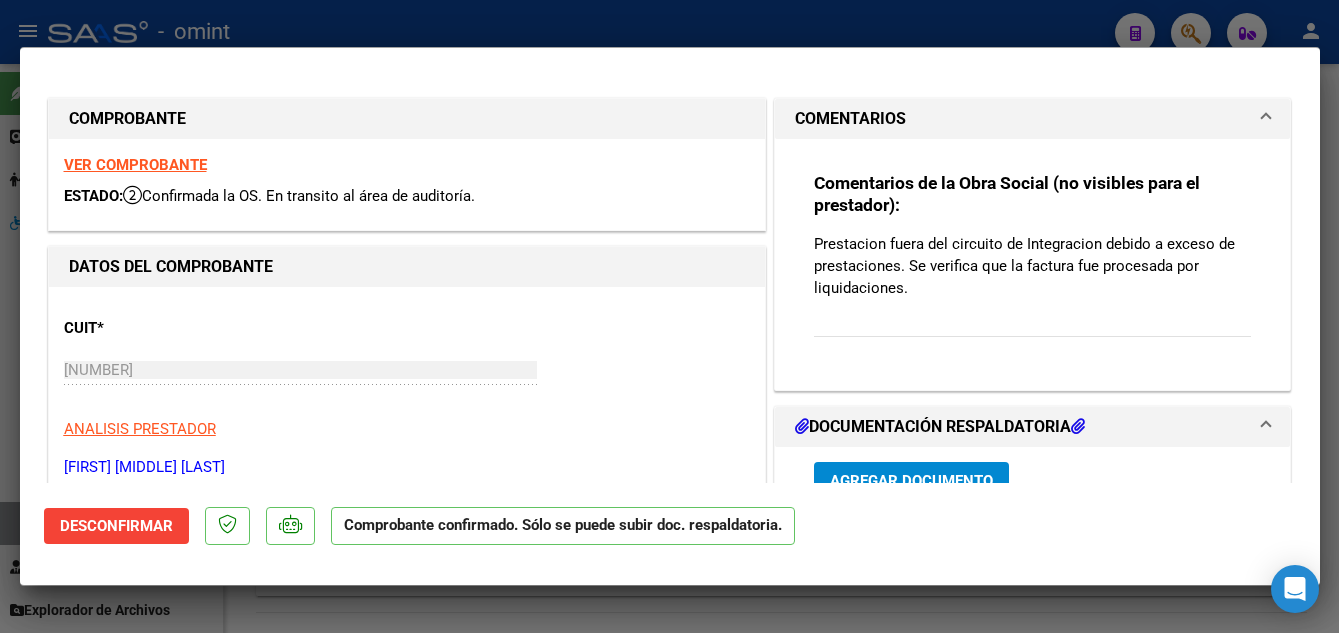 type 